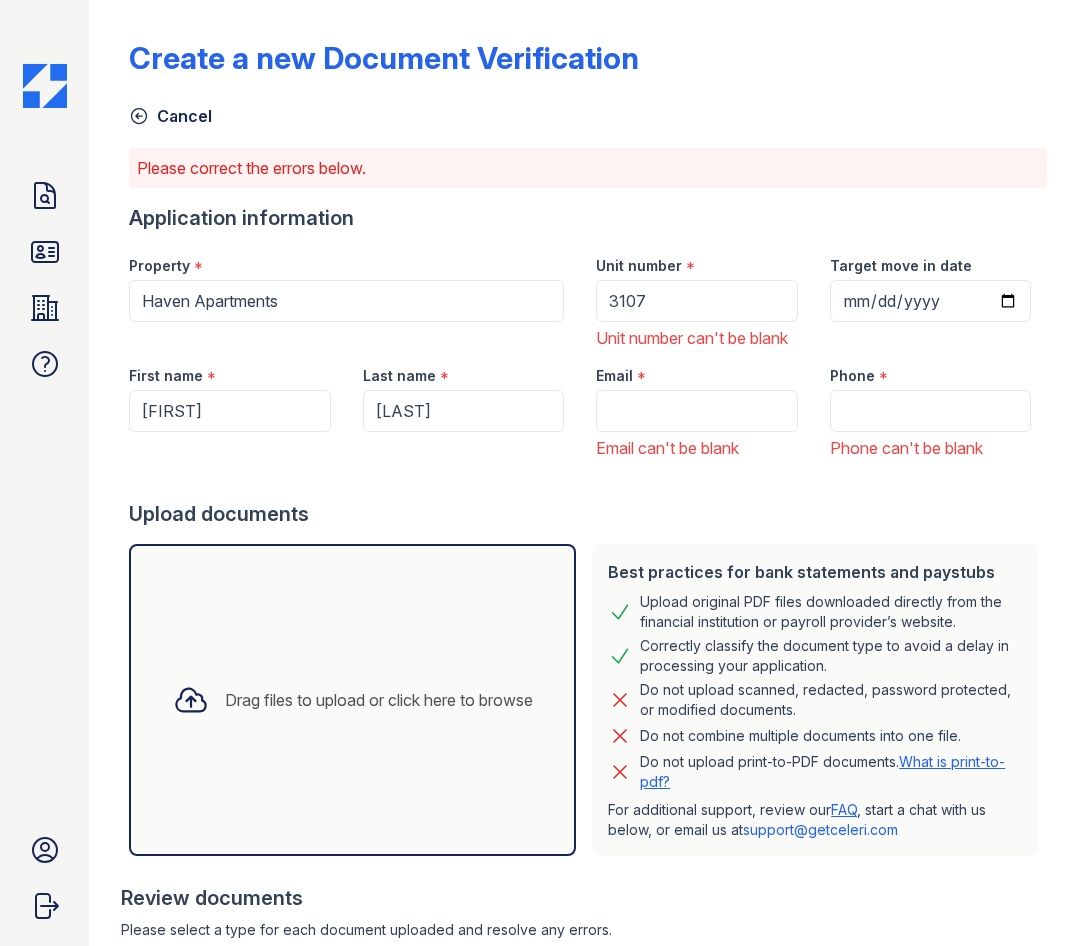 scroll, scrollTop: 0, scrollLeft: 0, axis: both 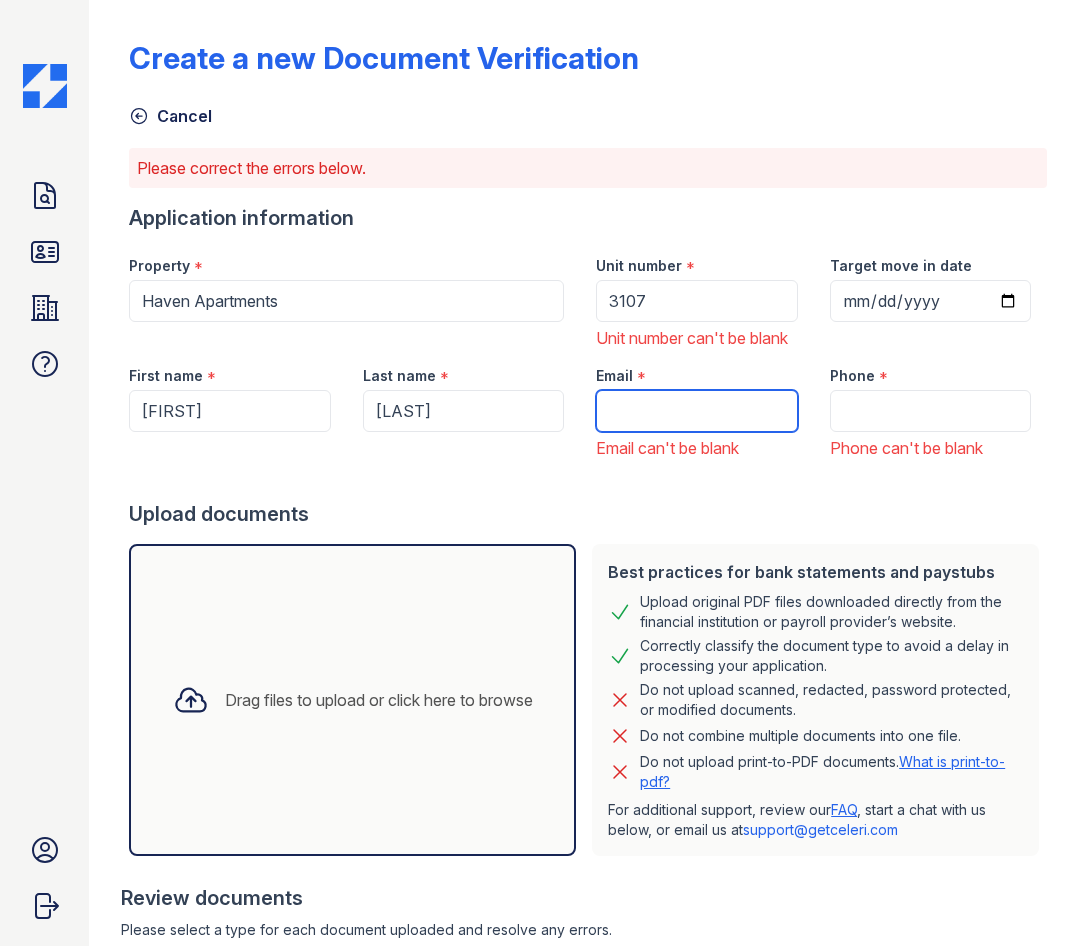 click on "Email" at bounding box center [696, 411] 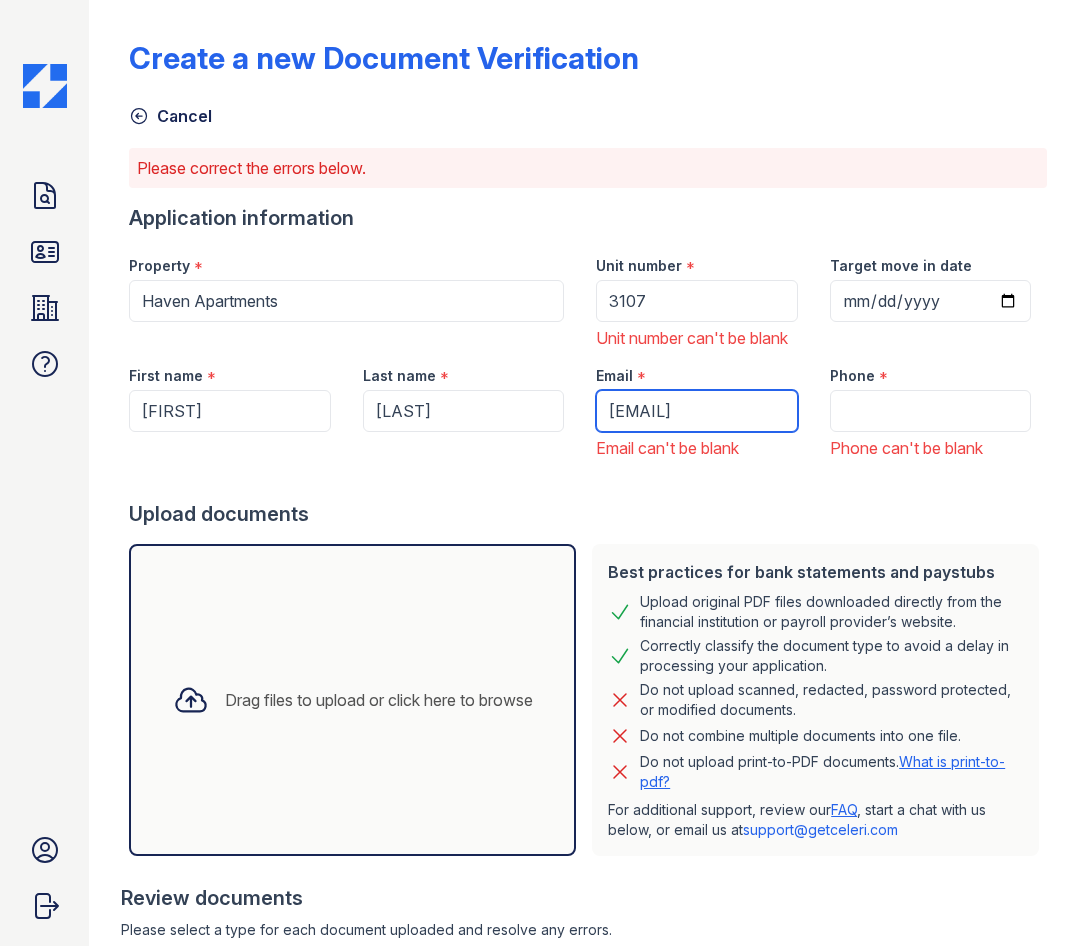 scroll, scrollTop: 0, scrollLeft: 44, axis: horizontal 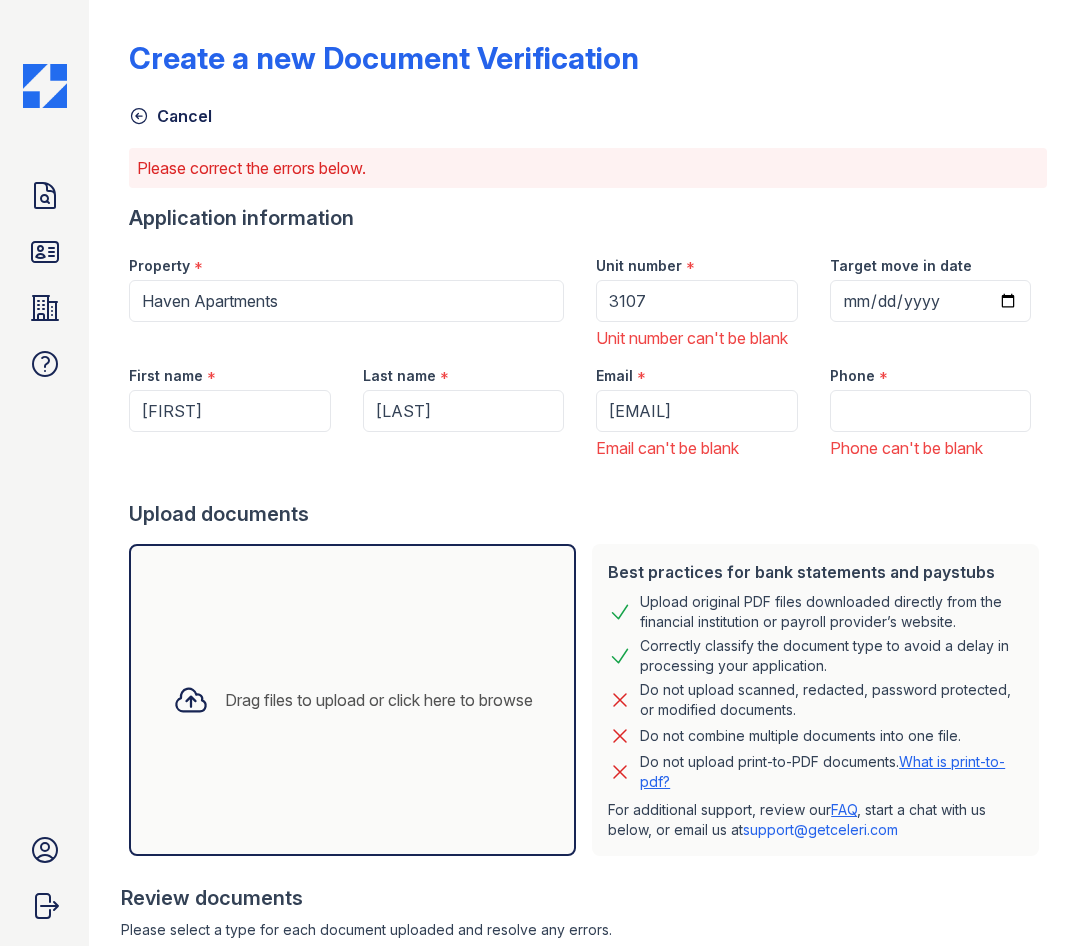 click on "Phone
*" at bounding box center [930, 370] 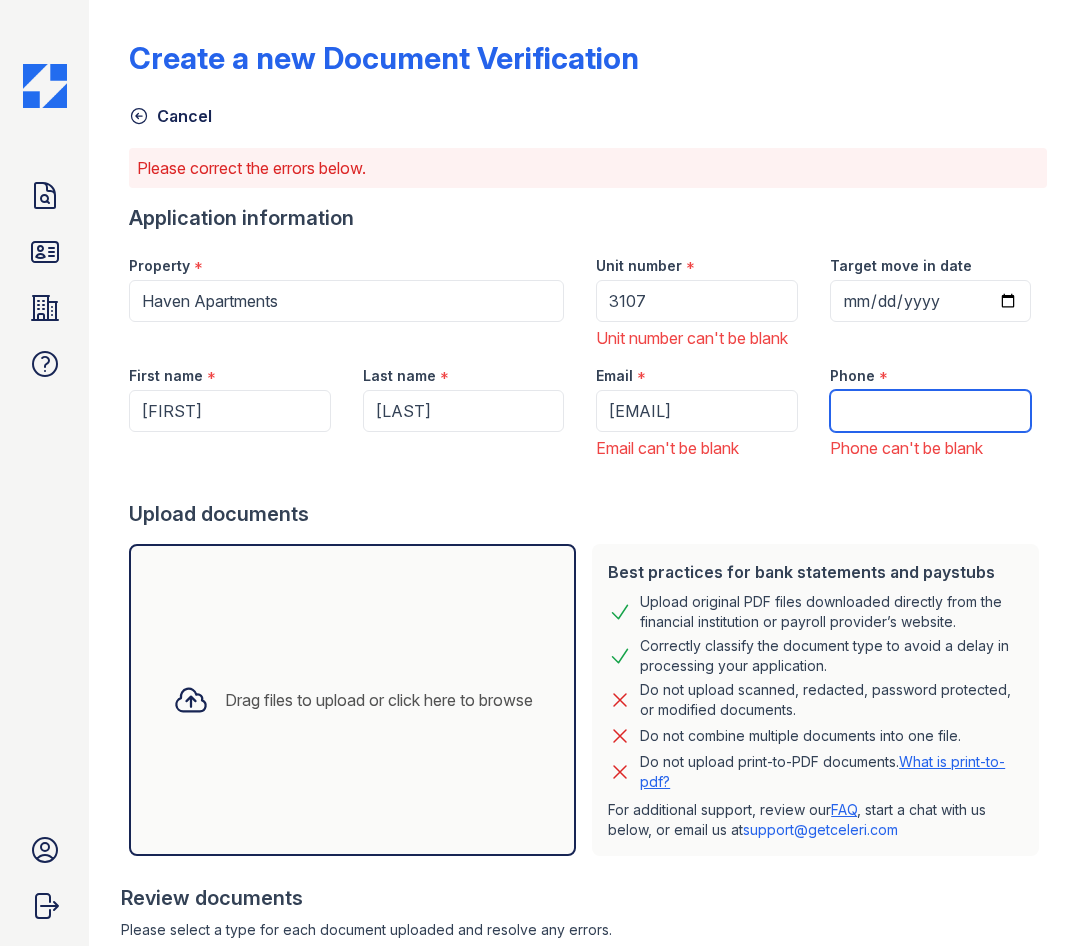 click on "Phone" at bounding box center (930, 411) 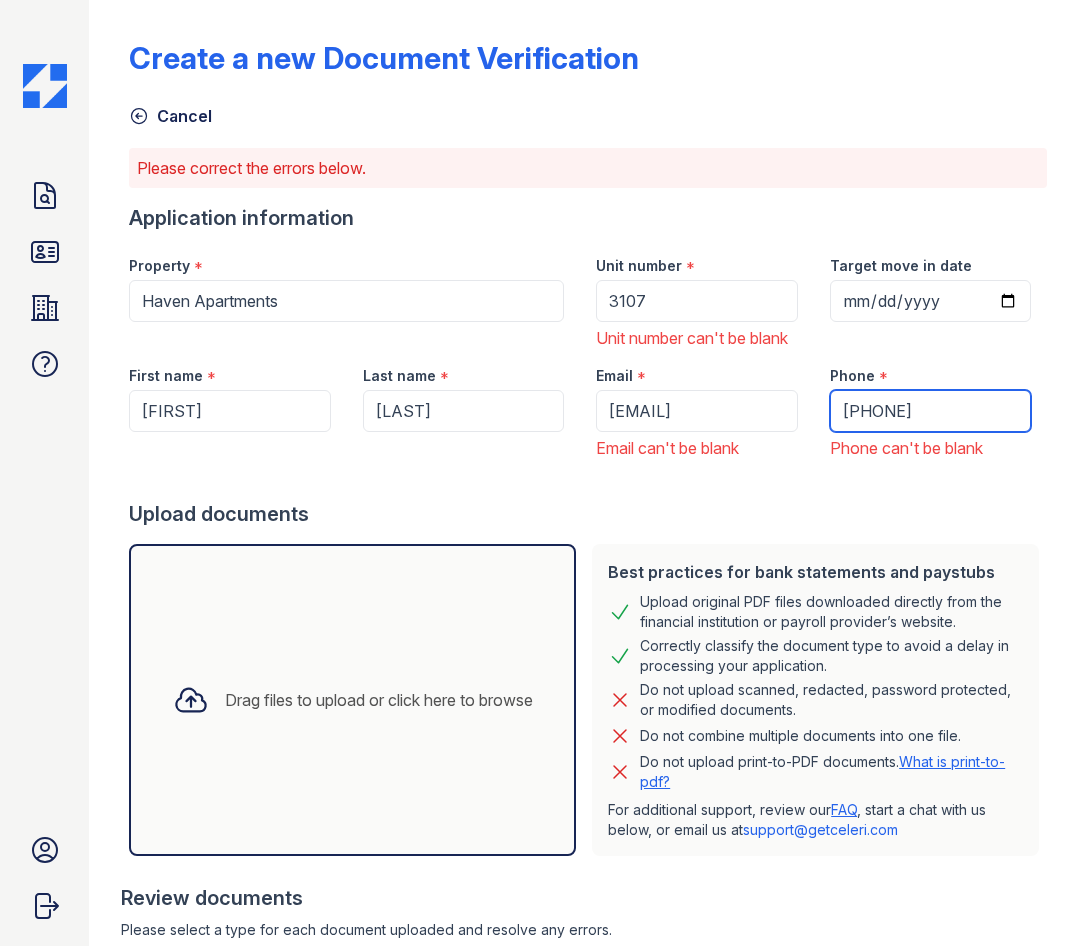 type on "(817) 941-5145" 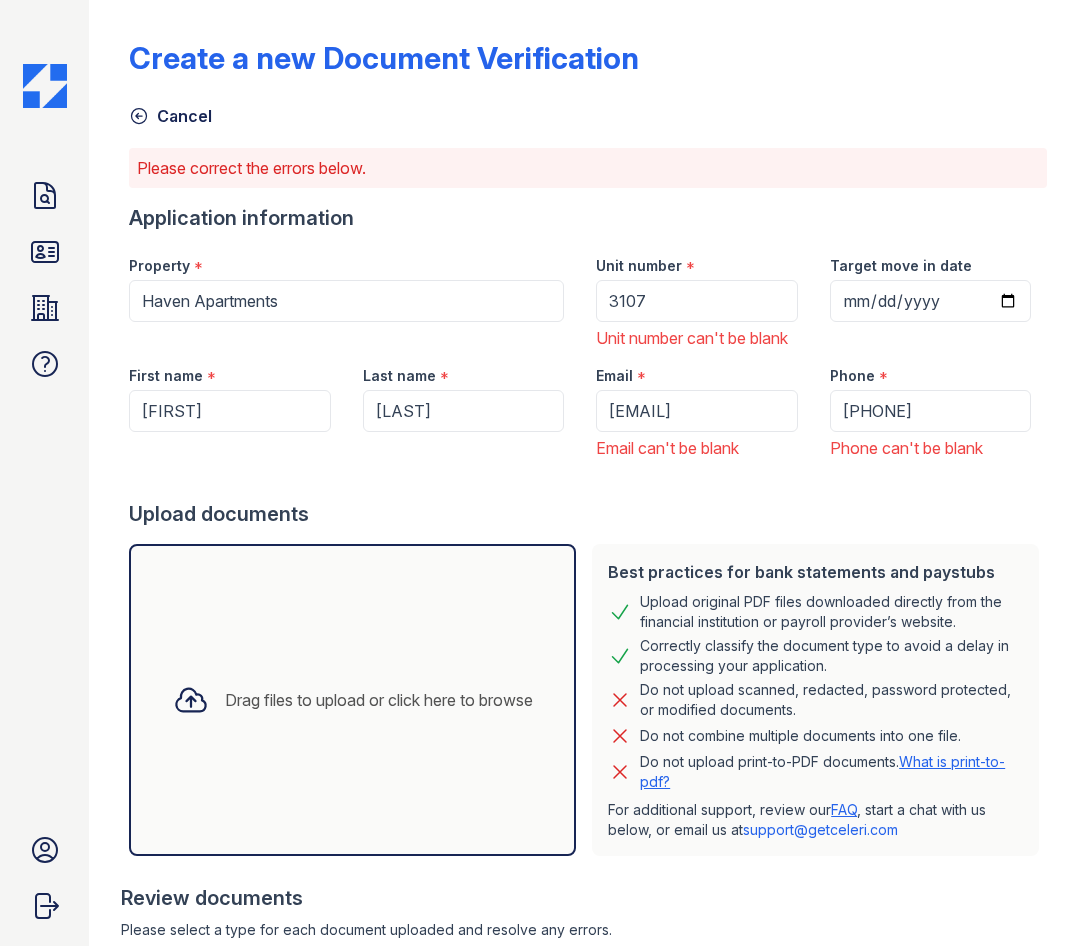 click on "Property
*
Haven Apartments" at bounding box center [346, 295] 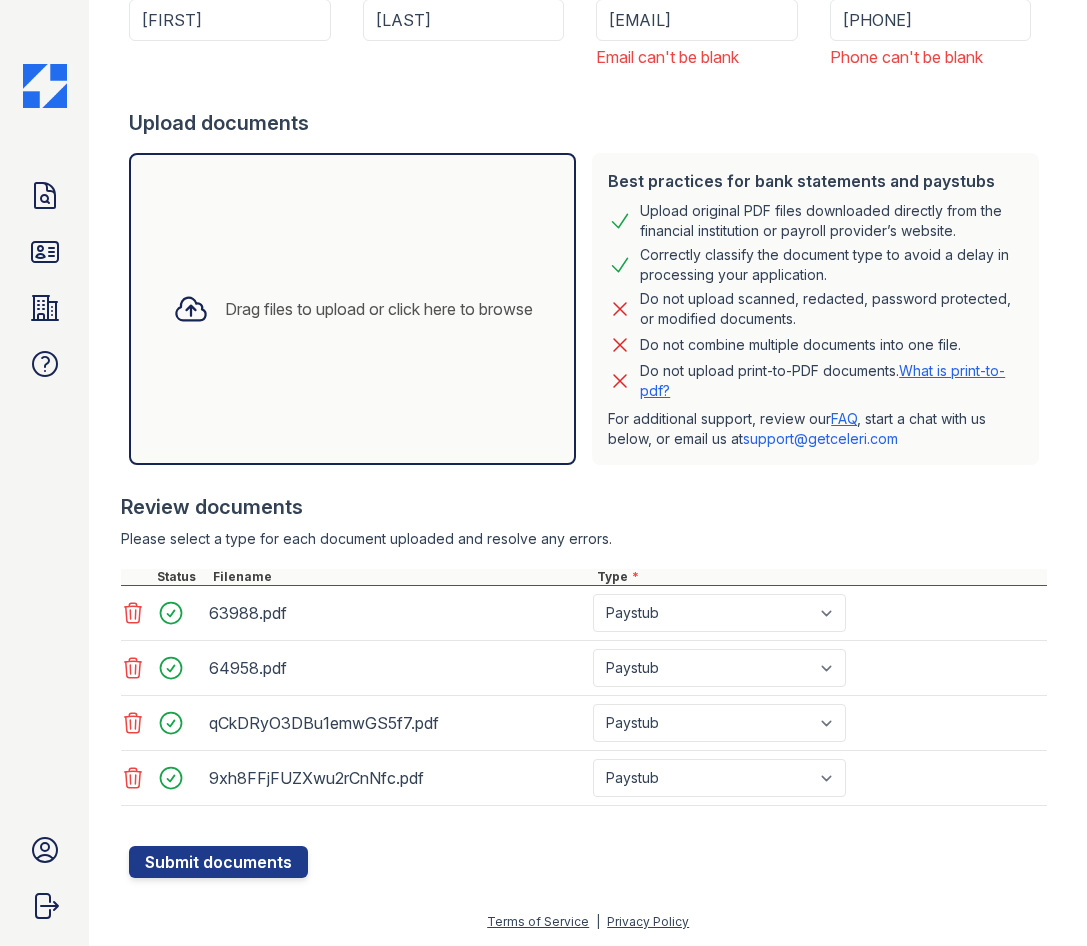 scroll, scrollTop: 415, scrollLeft: 0, axis: vertical 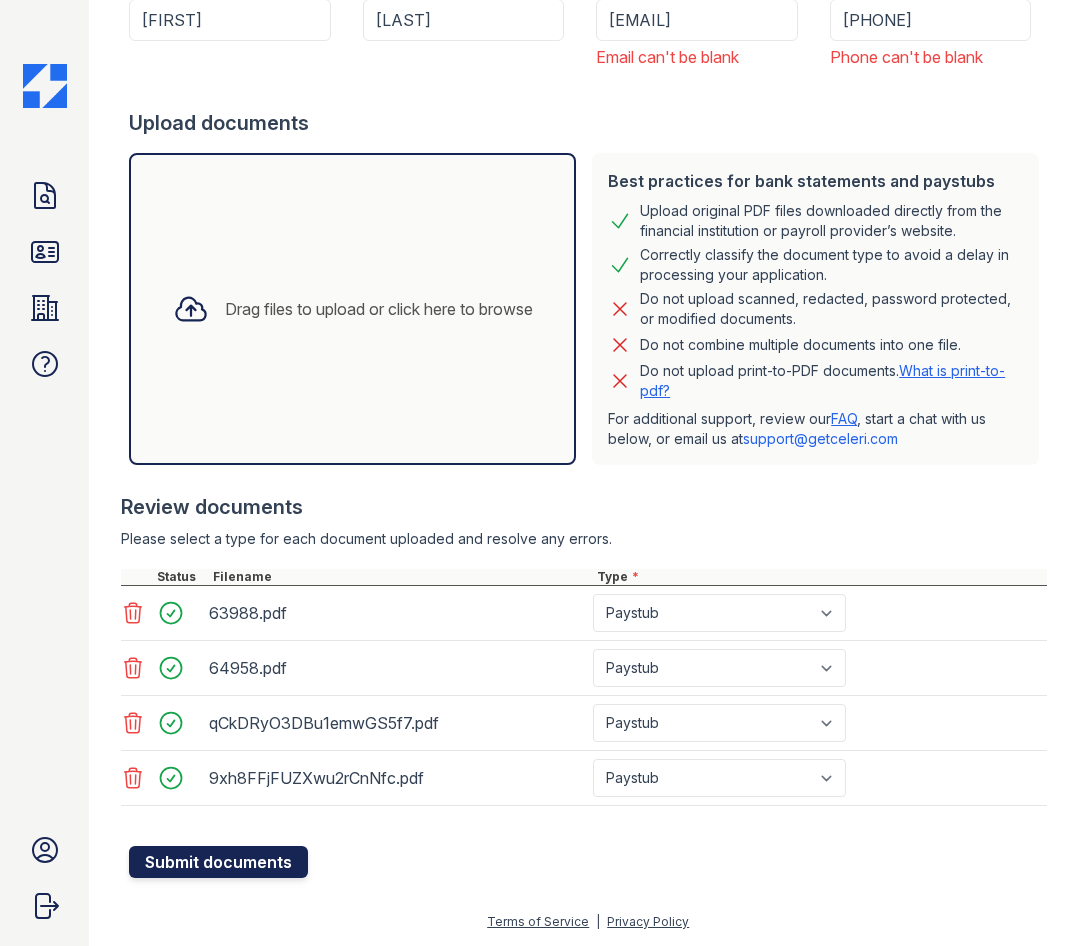 click on "Submit documents" at bounding box center (218, 862) 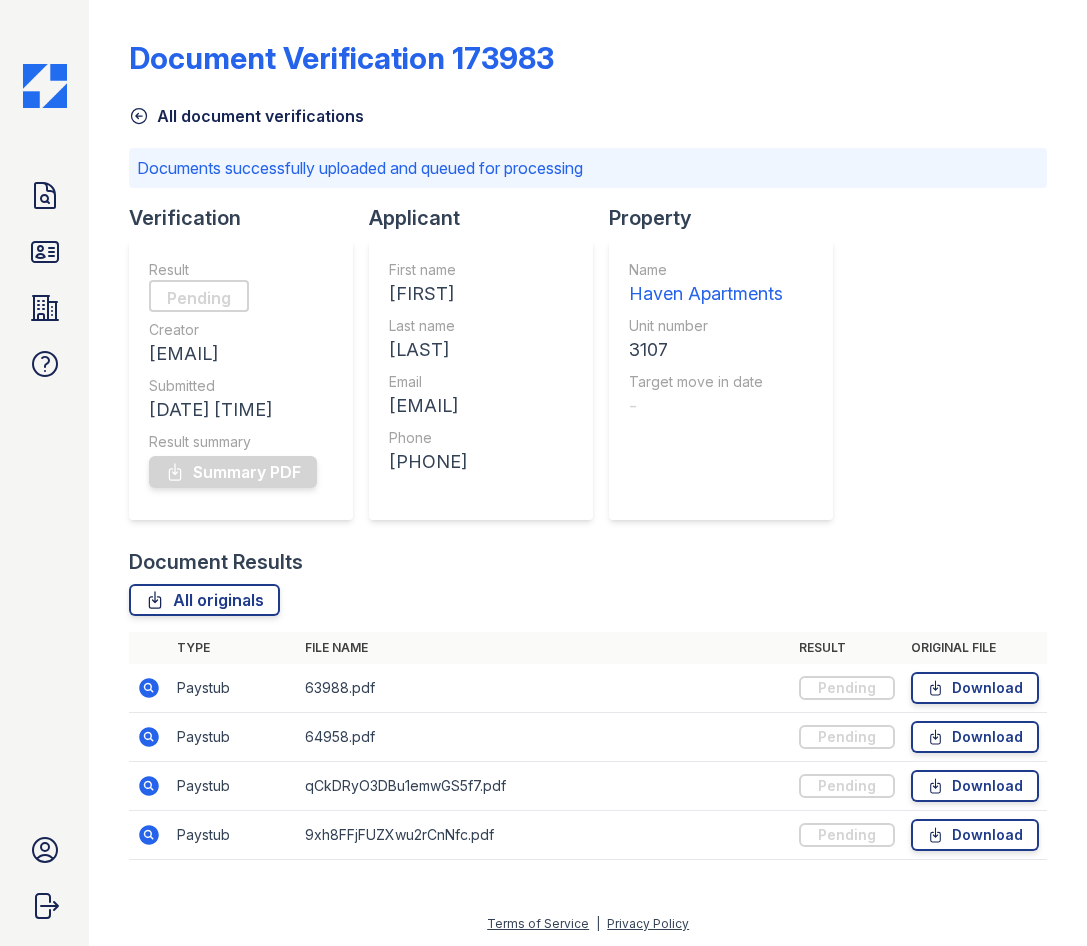 drag, startPoint x: 599, startPoint y: 88, endPoint x: 585, endPoint y: 87, distance: 14.035668 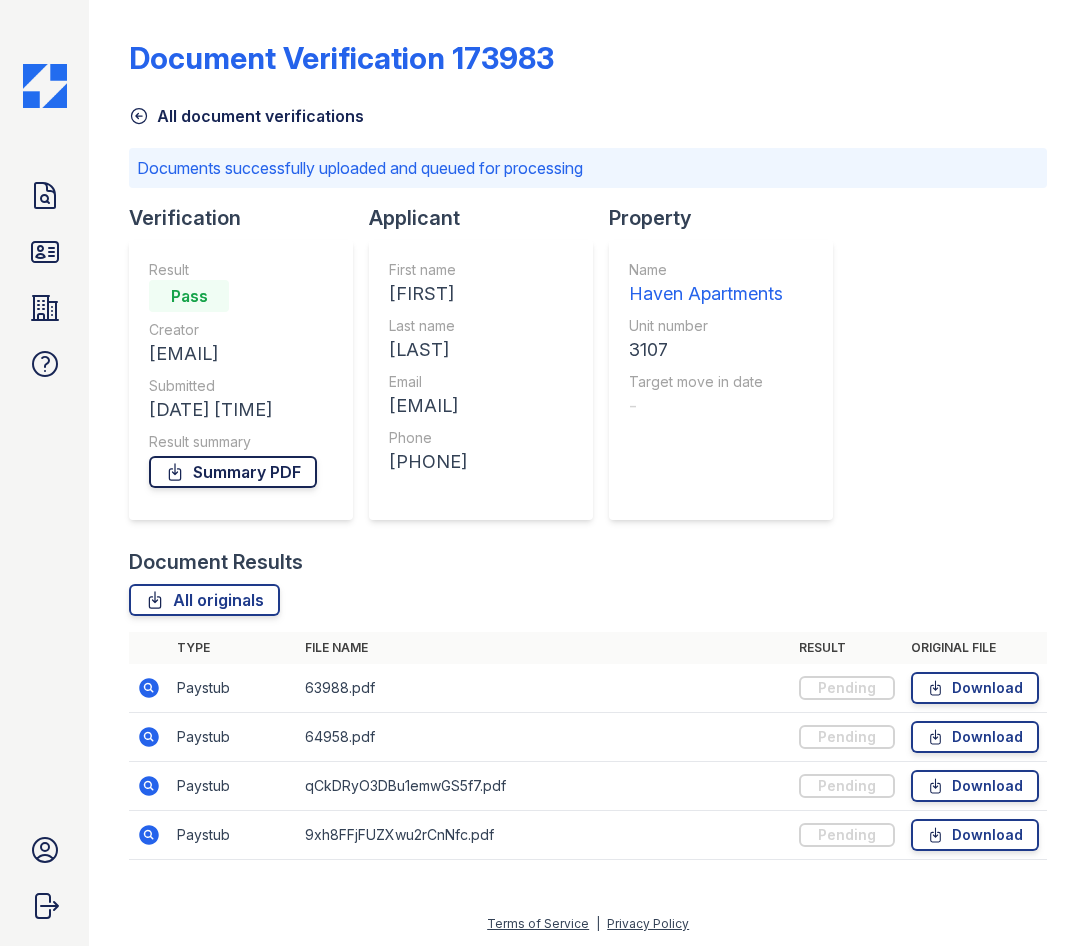 click on "Summary PDF" at bounding box center (233, 472) 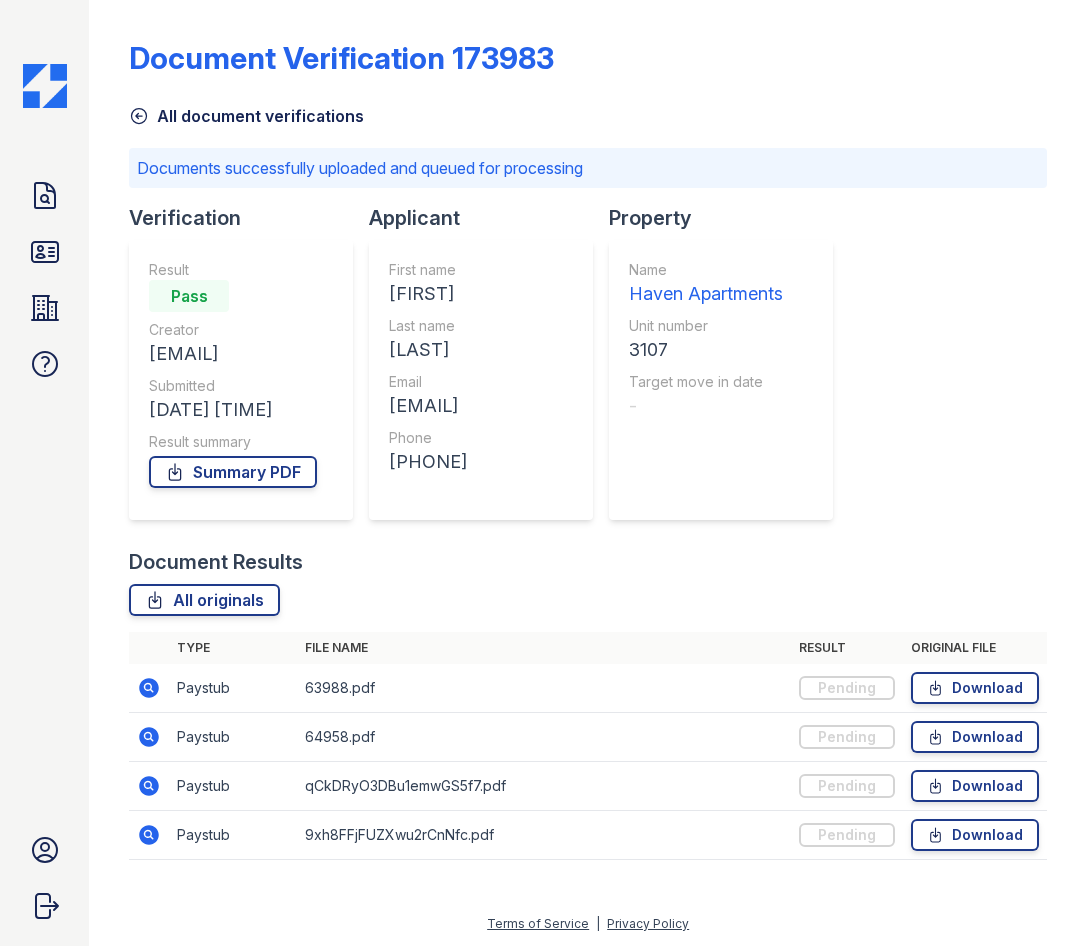 click on "Document Verification 173983
All document verifications
Documents successfully uploaded and queued for processing
Verification
Result
Pass
Creator
haven1@cafmanagement.com
Submitted
08/07/25 04:08:07 PM
Result summary
Summary PDF
Applicant
First name
Christopher
Last name
Cantrell
Email
christophercantrell@me.com
Phone
+18179415145
Property
Name
Haven Apartments
Unit number
3107
Target move in date
-
Document Results
All originals
Type
File name
Result" at bounding box center [588, 444] 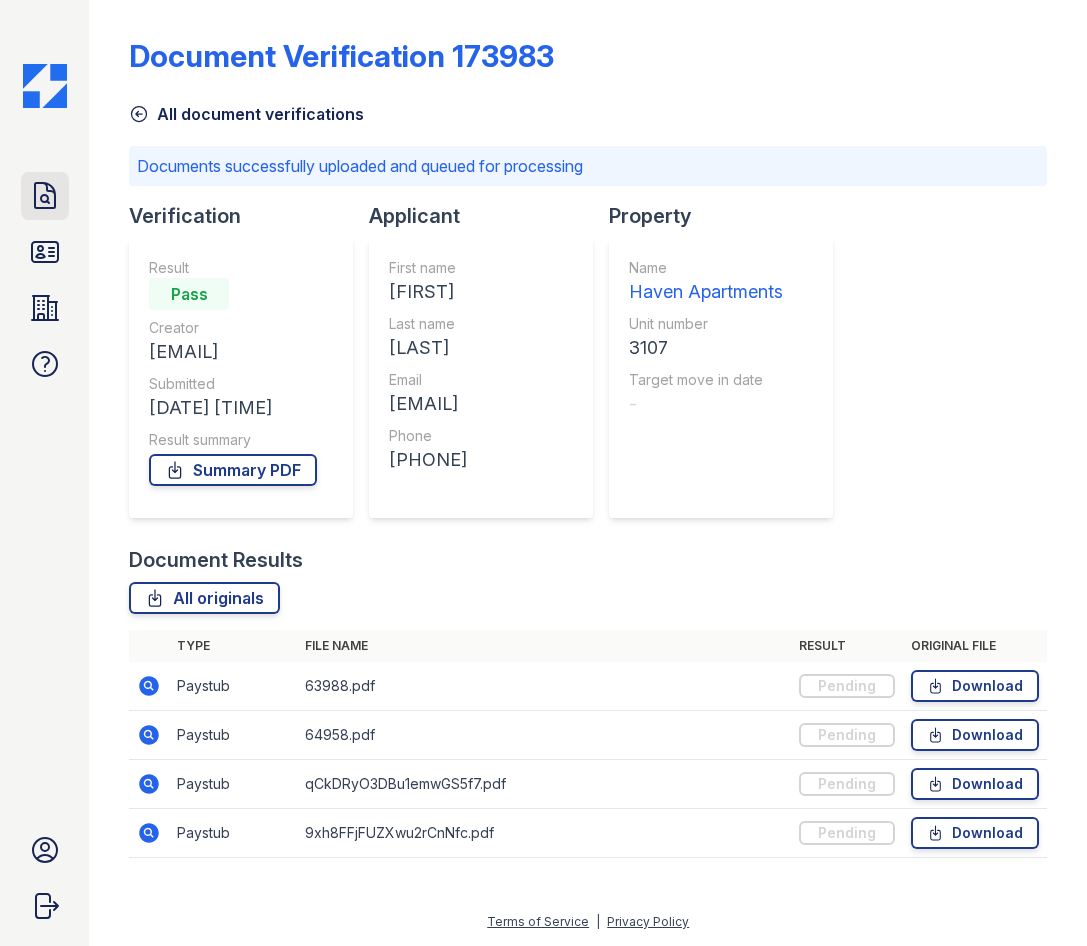 click 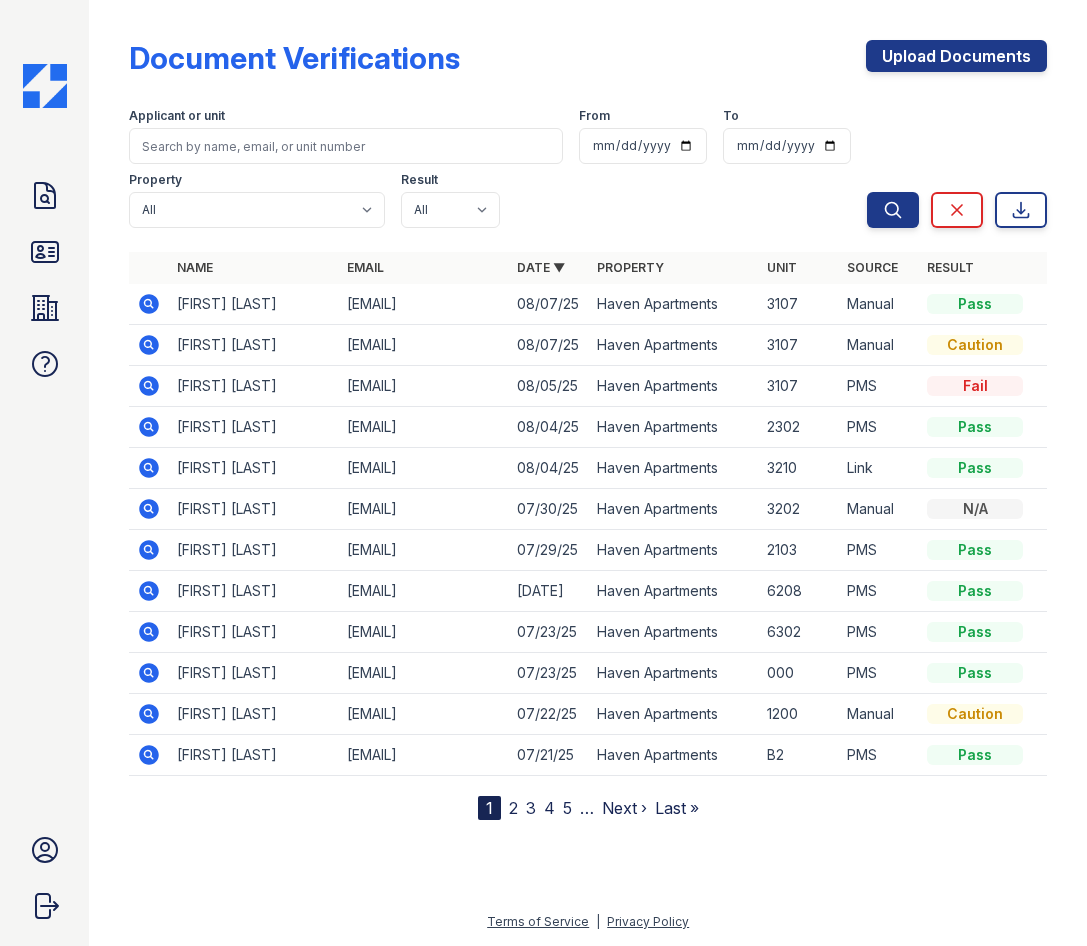scroll, scrollTop: 0, scrollLeft: 0, axis: both 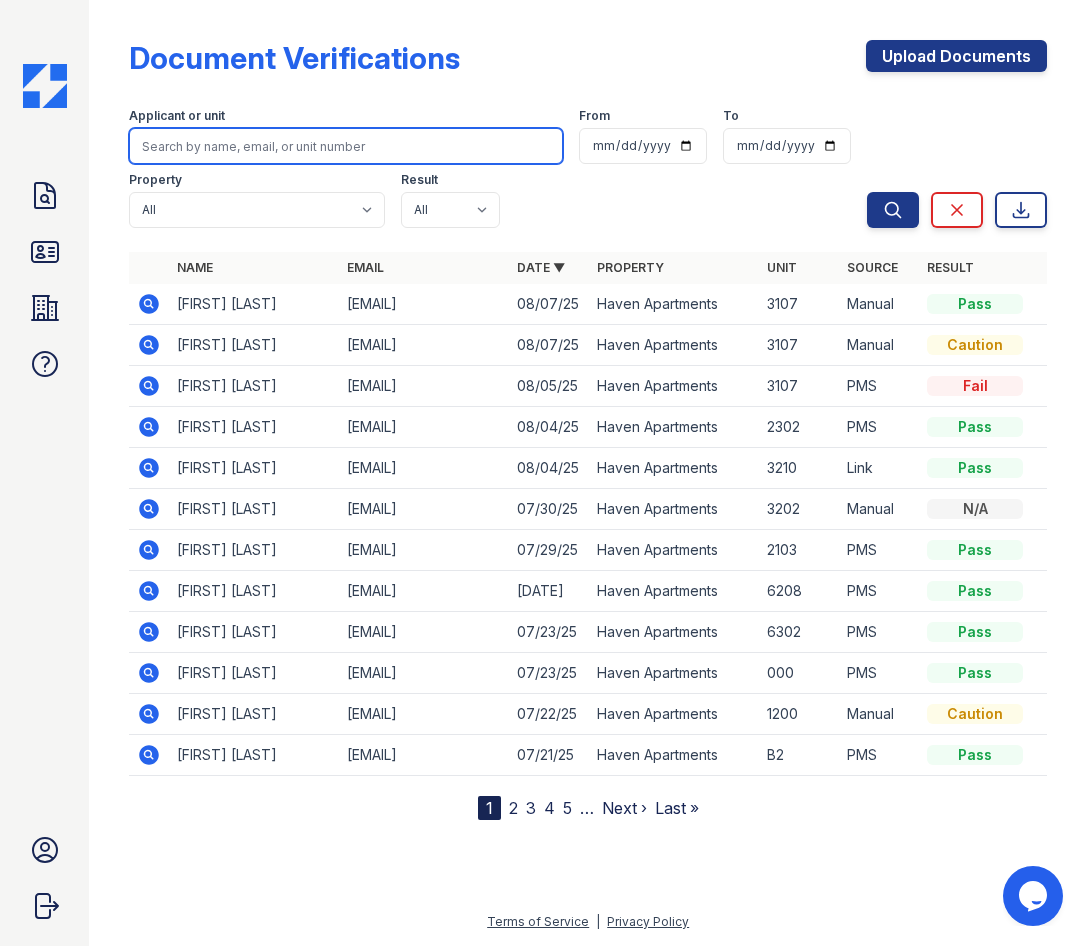 drag, startPoint x: 269, startPoint y: 152, endPoint x: 196, endPoint y: 39, distance: 134.52881 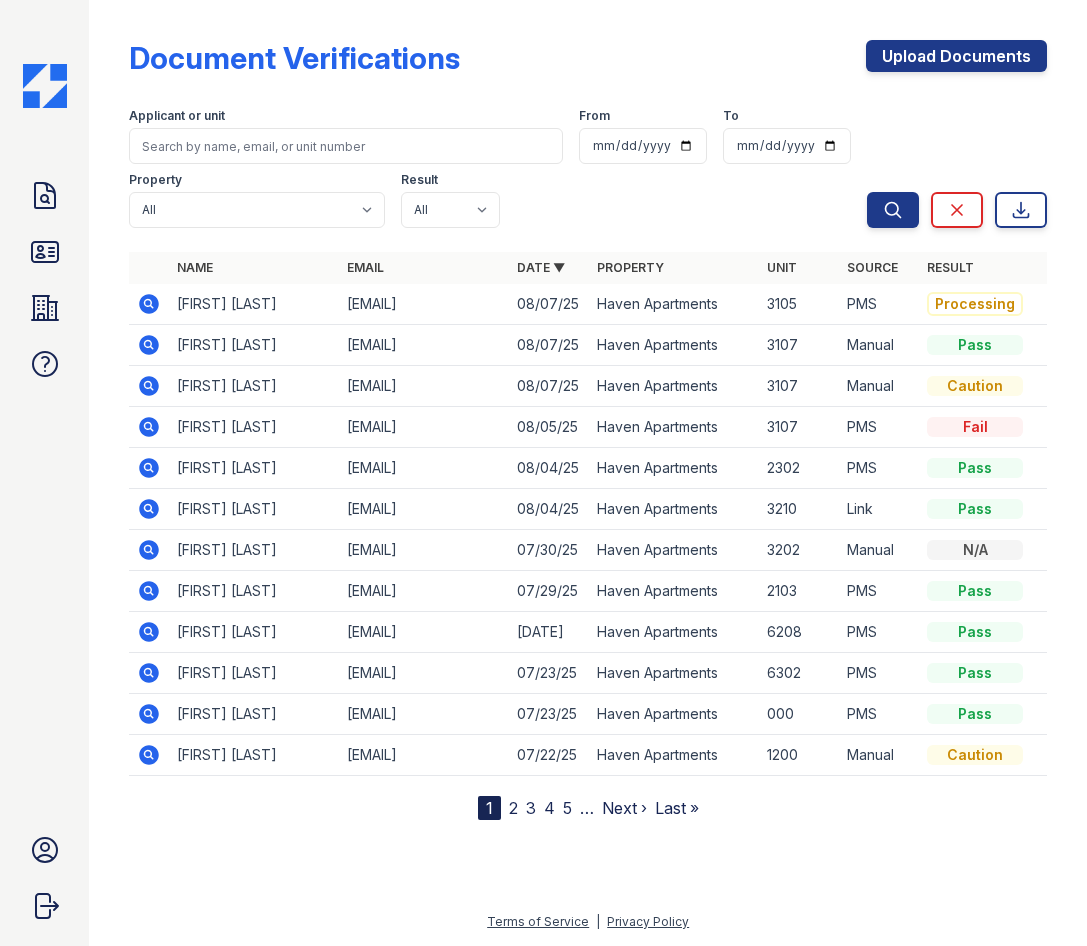 scroll, scrollTop: 0, scrollLeft: 0, axis: both 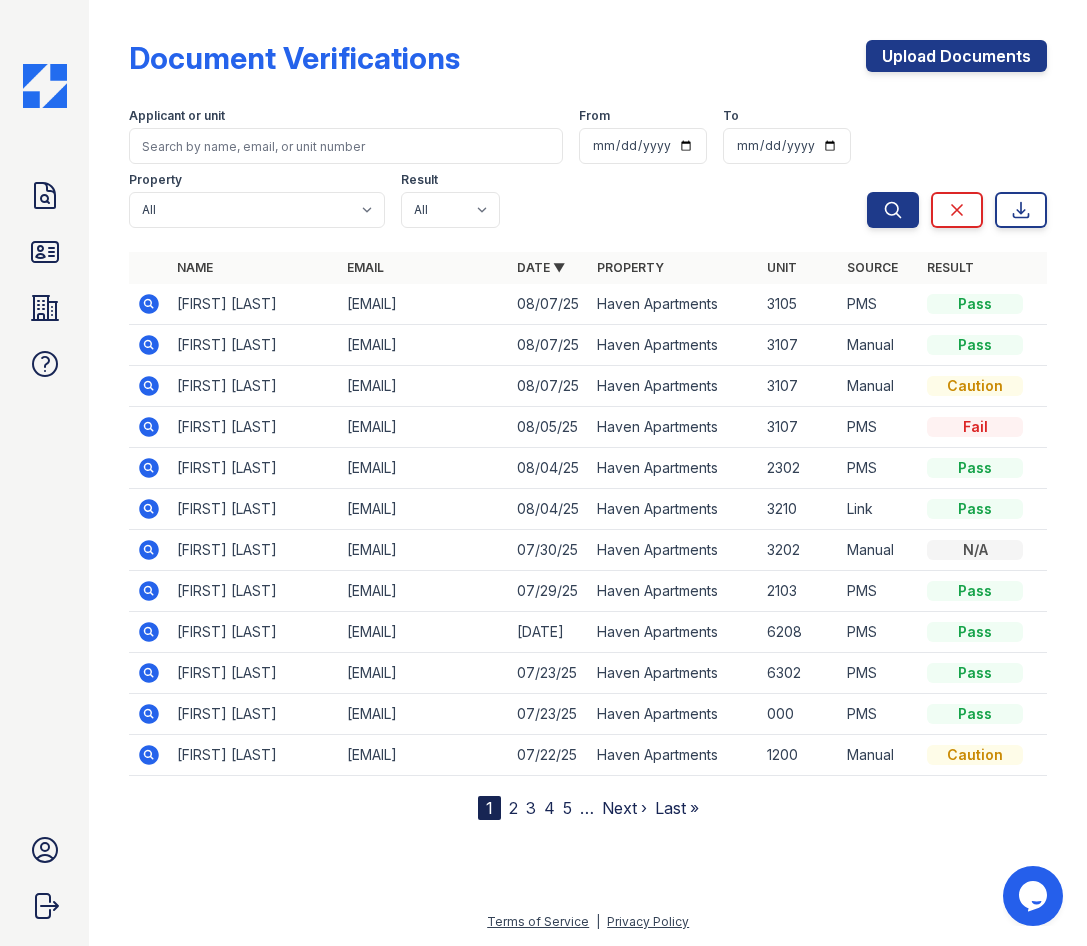 click 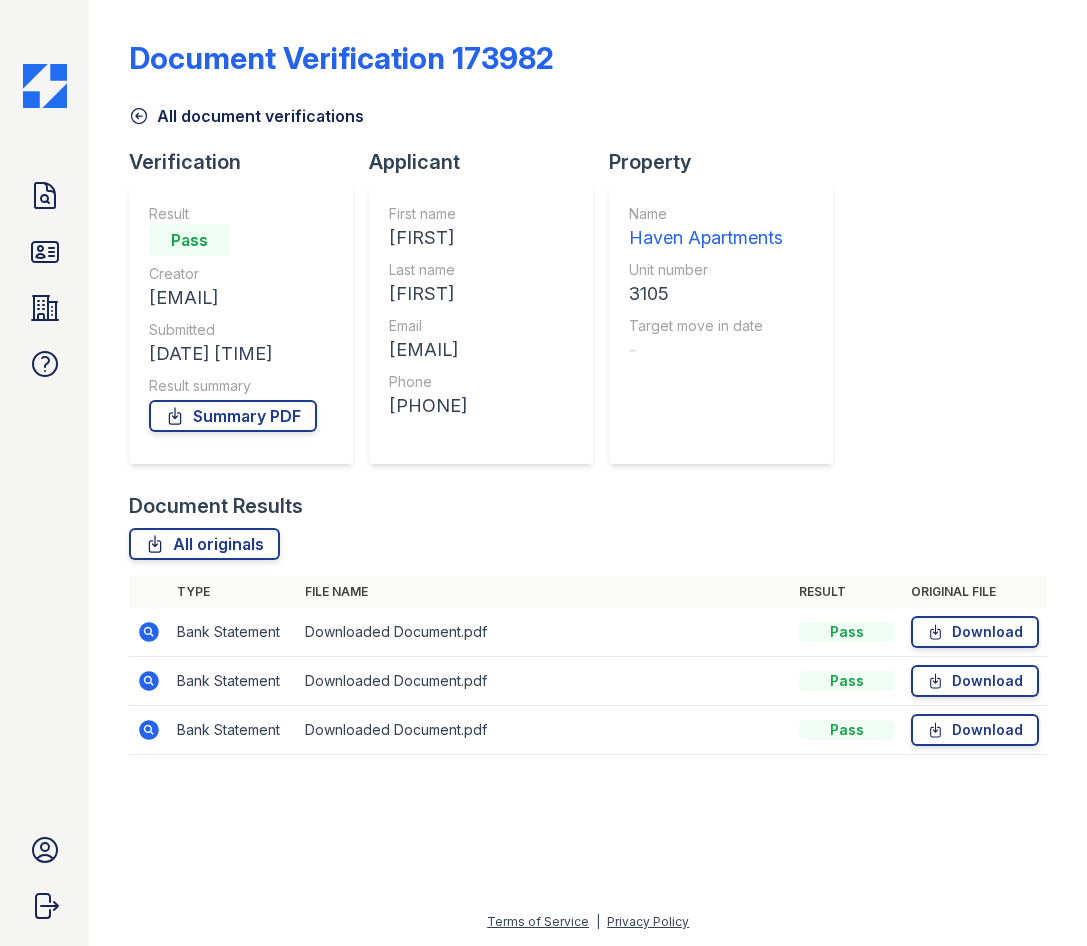 scroll, scrollTop: 0, scrollLeft: 0, axis: both 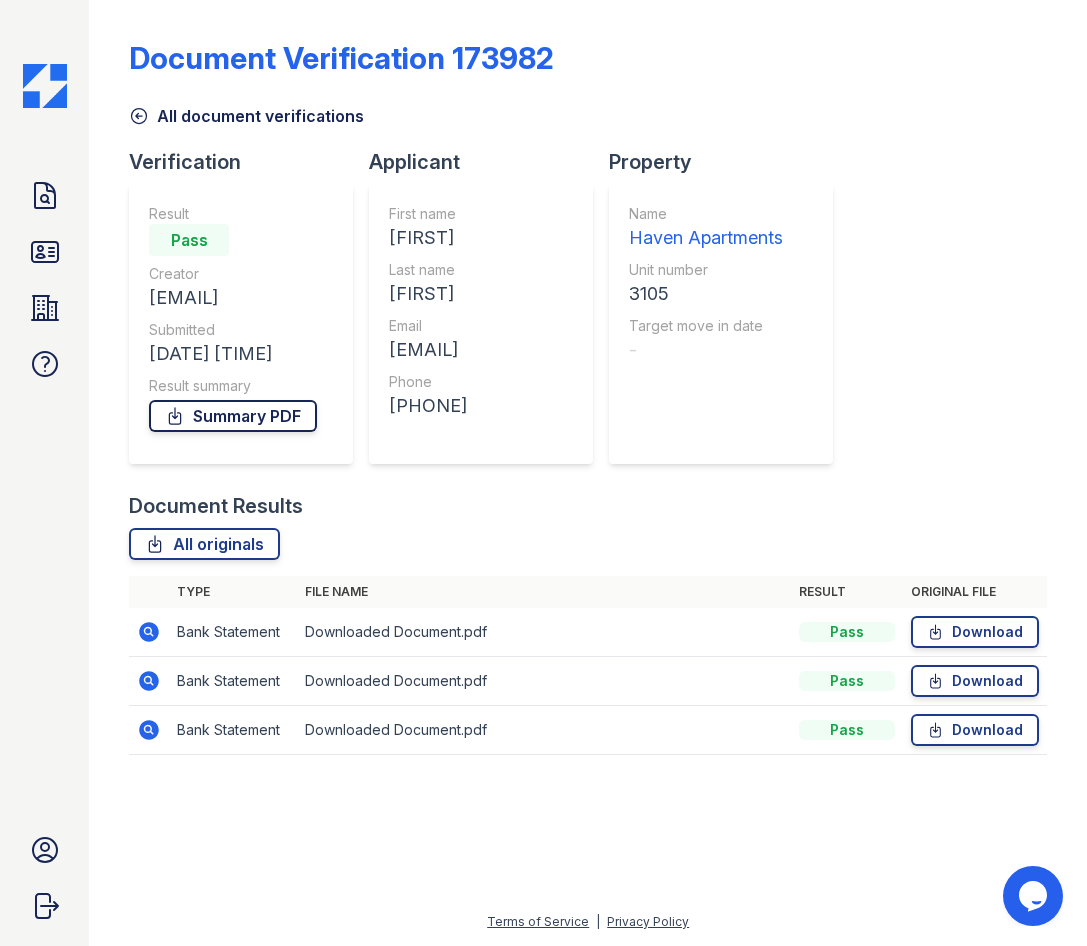 click on "Summary PDF" at bounding box center (233, 416) 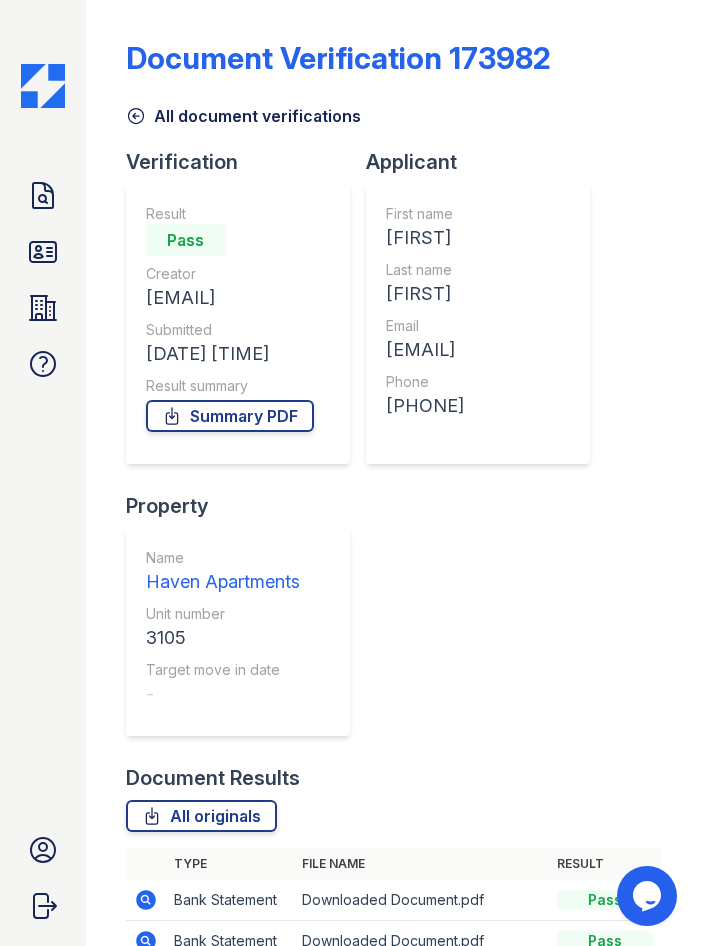 drag, startPoint x: 628, startPoint y: 293, endPoint x: 690, endPoint y: 252, distance: 74.330345 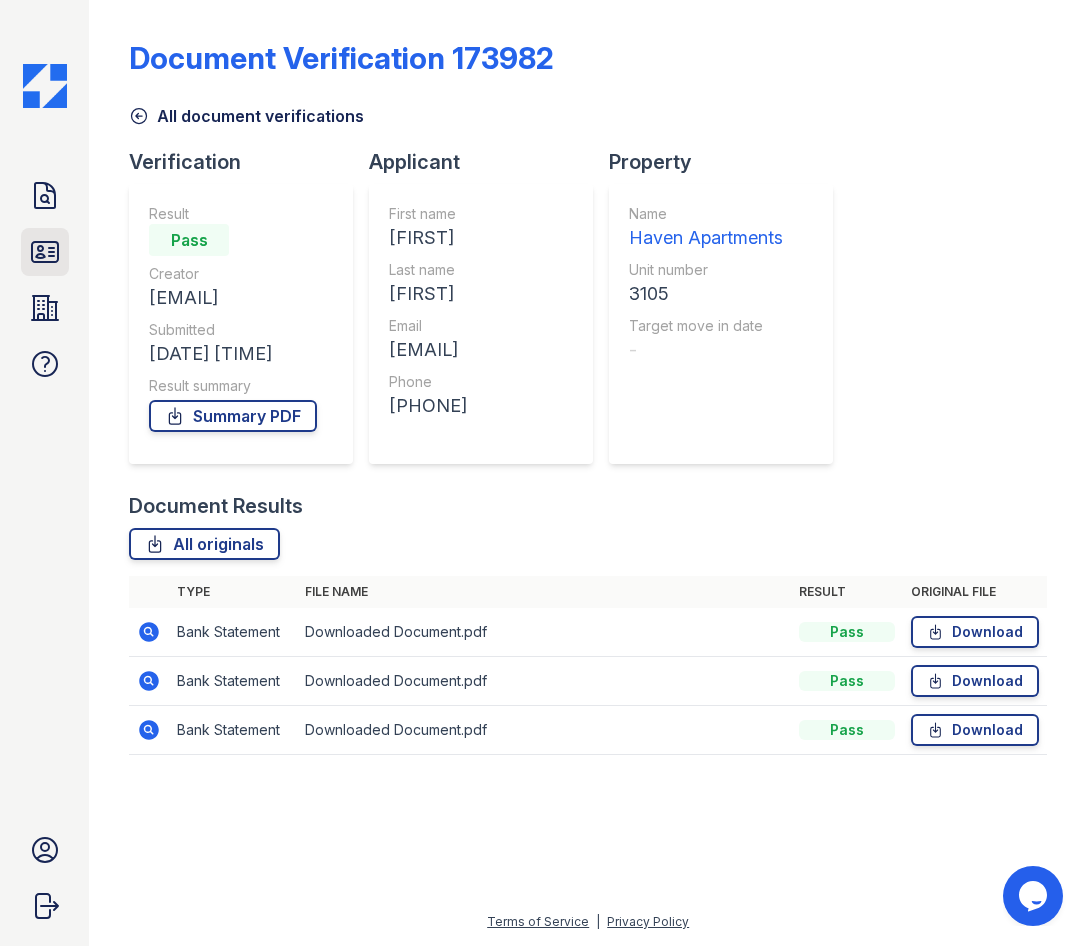 click 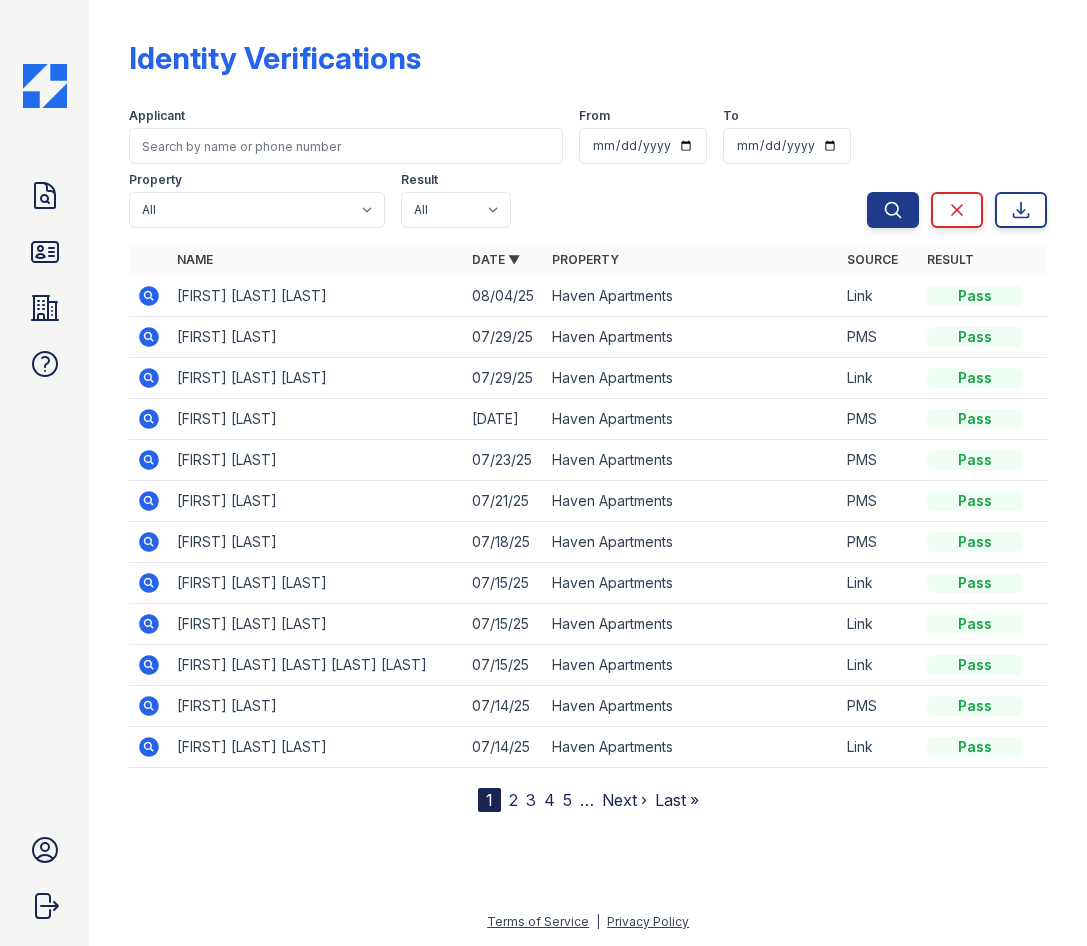 scroll, scrollTop: 0, scrollLeft: 0, axis: both 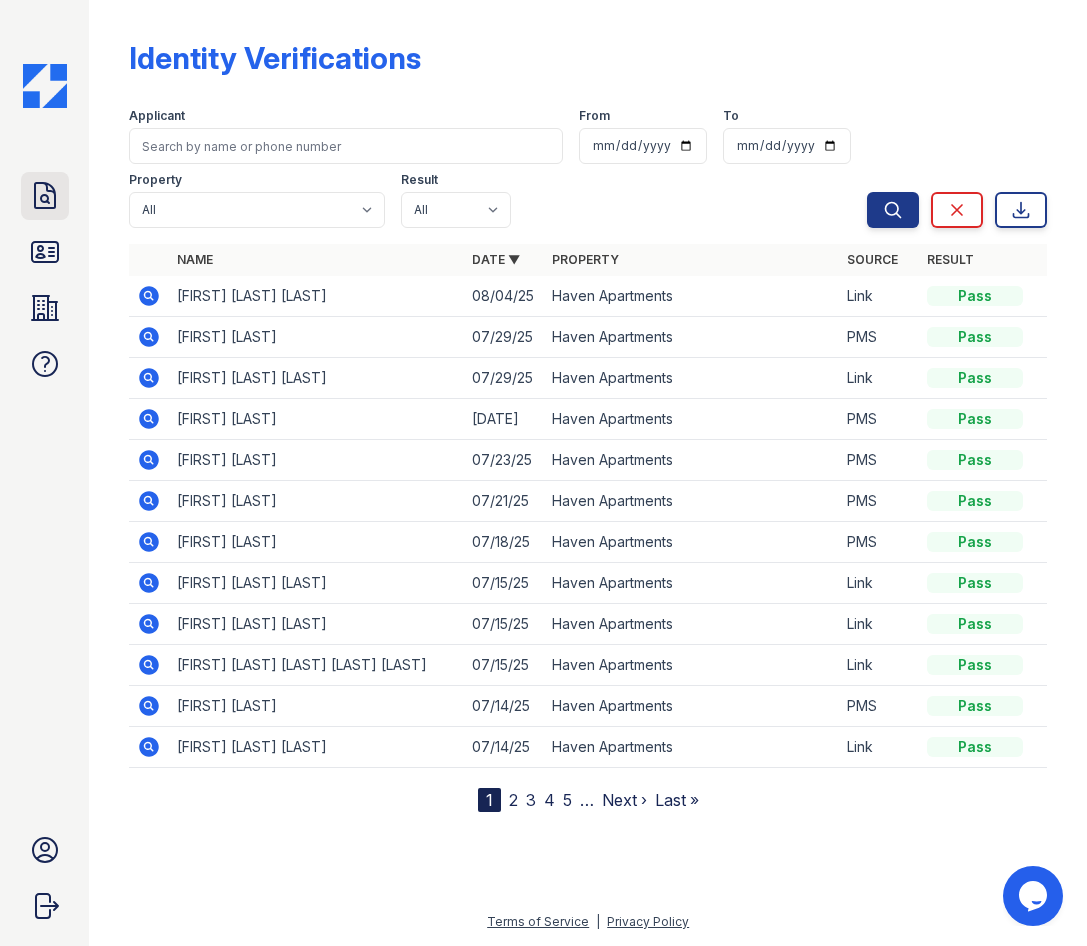 click 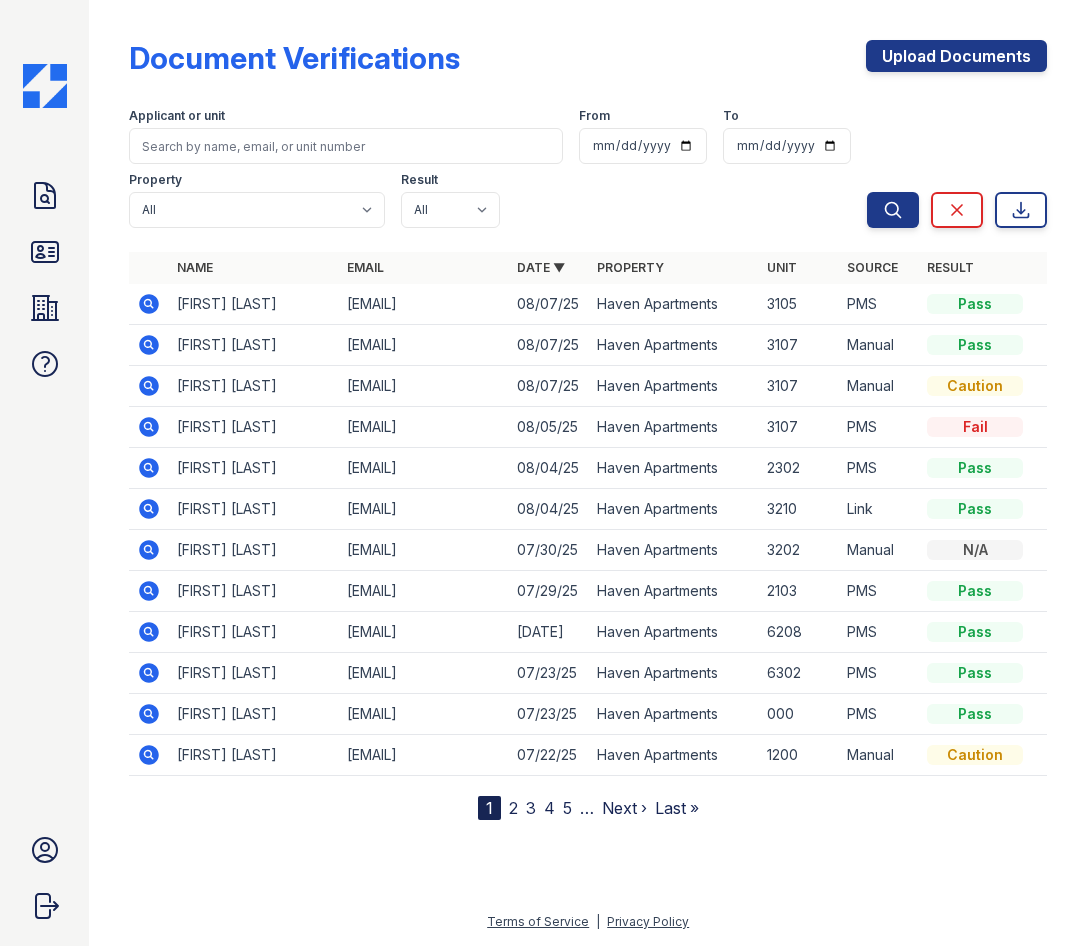scroll, scrollTop: 0, scrollLeft: 0, axis: both 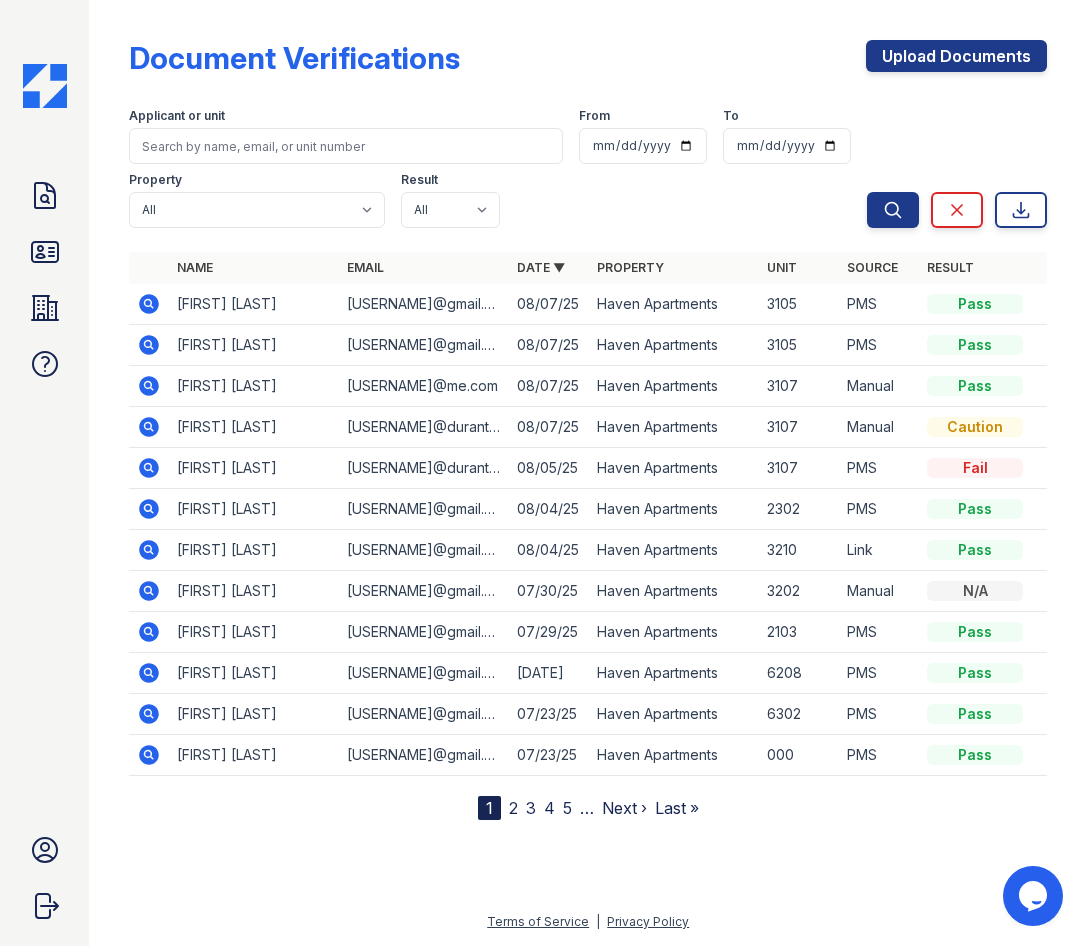 click on "Applicant or unit
From
To
Property
All
Haven Apartments
Result
All
Pass
Caution
Fail
N/a
Search
Clear
Export
Search
Clear" at bounding box center [588, 164] 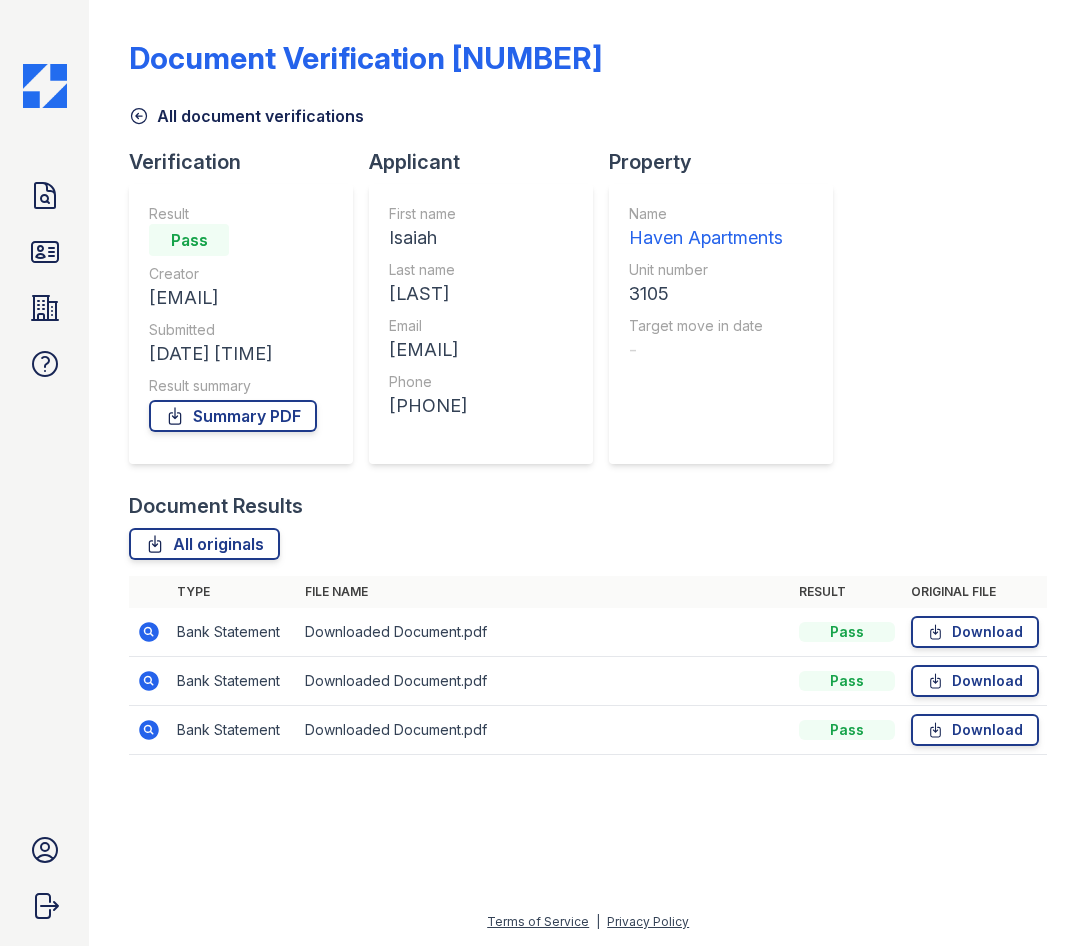 scroll, scrollTop: 0, scrollLeft: 0, axis: both 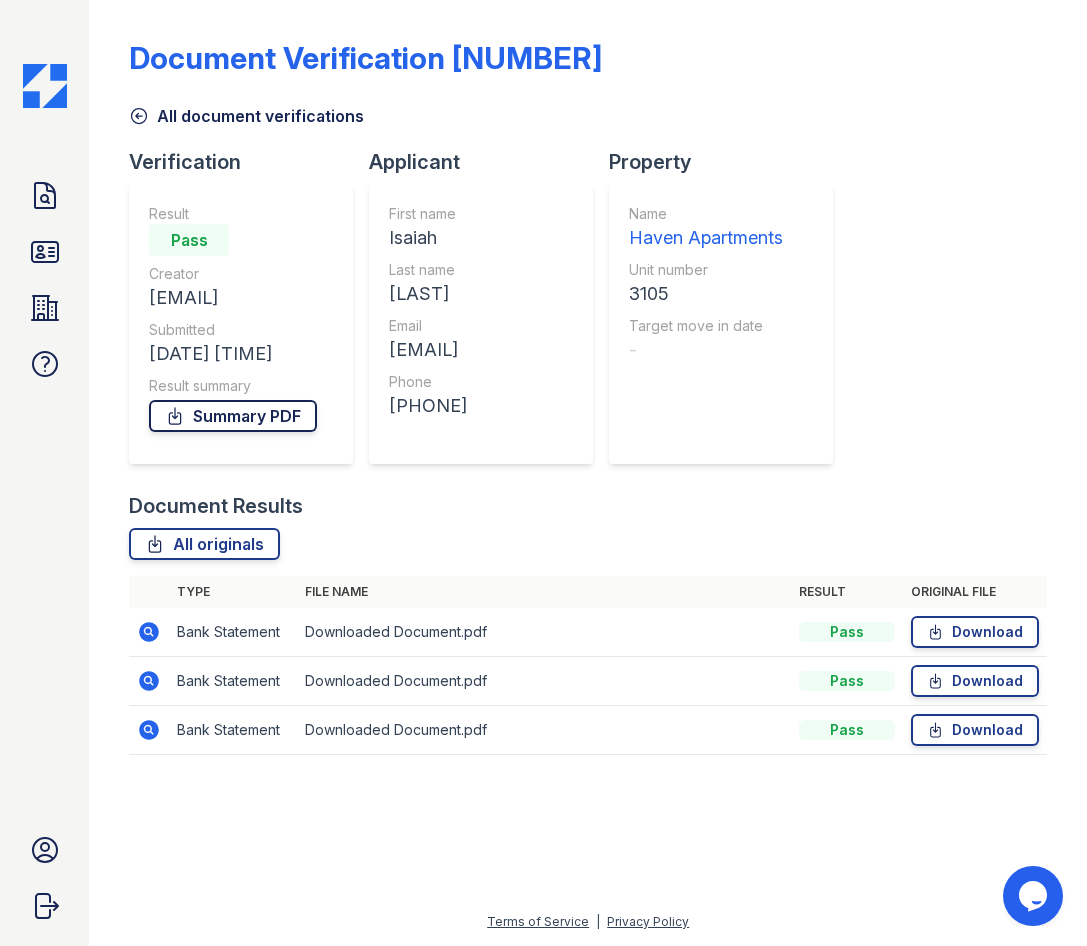 click on "Summary PDF" at bounding box center (233, 416) 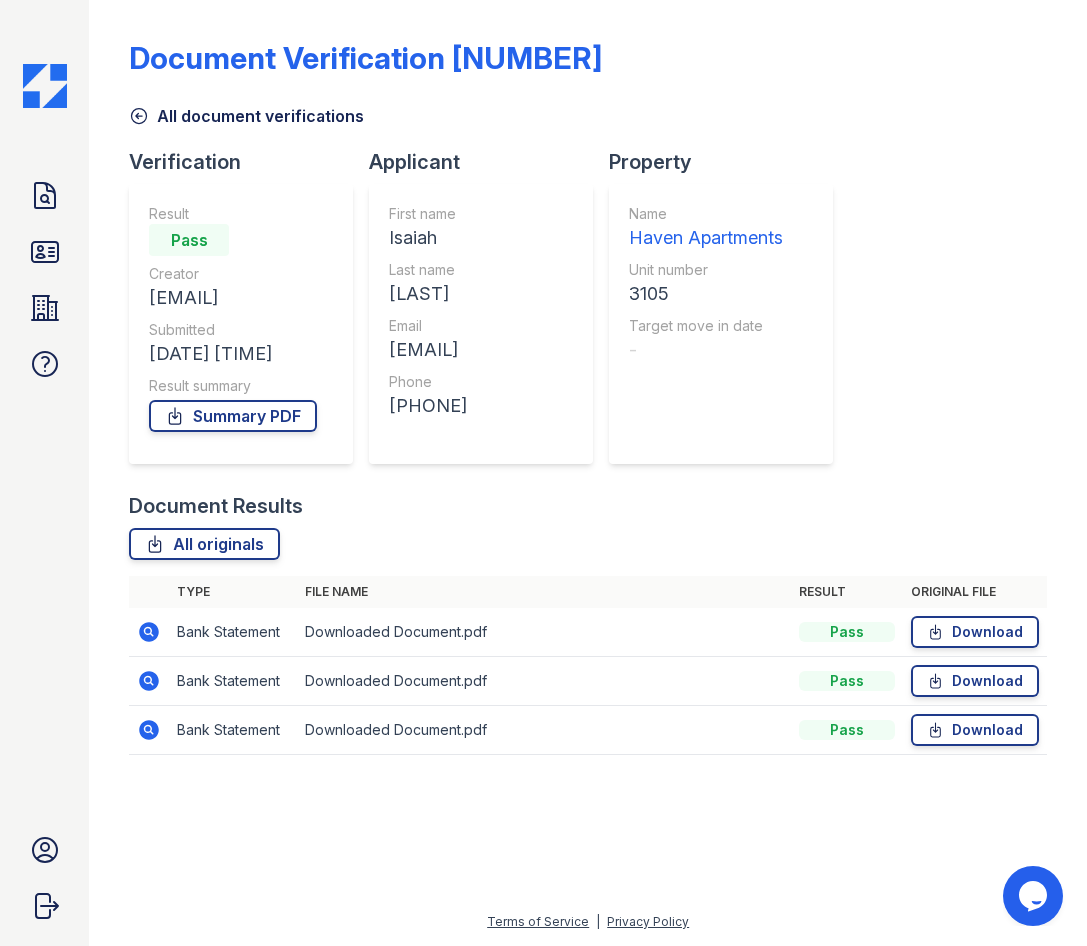 click at bounding box center (588, 858) 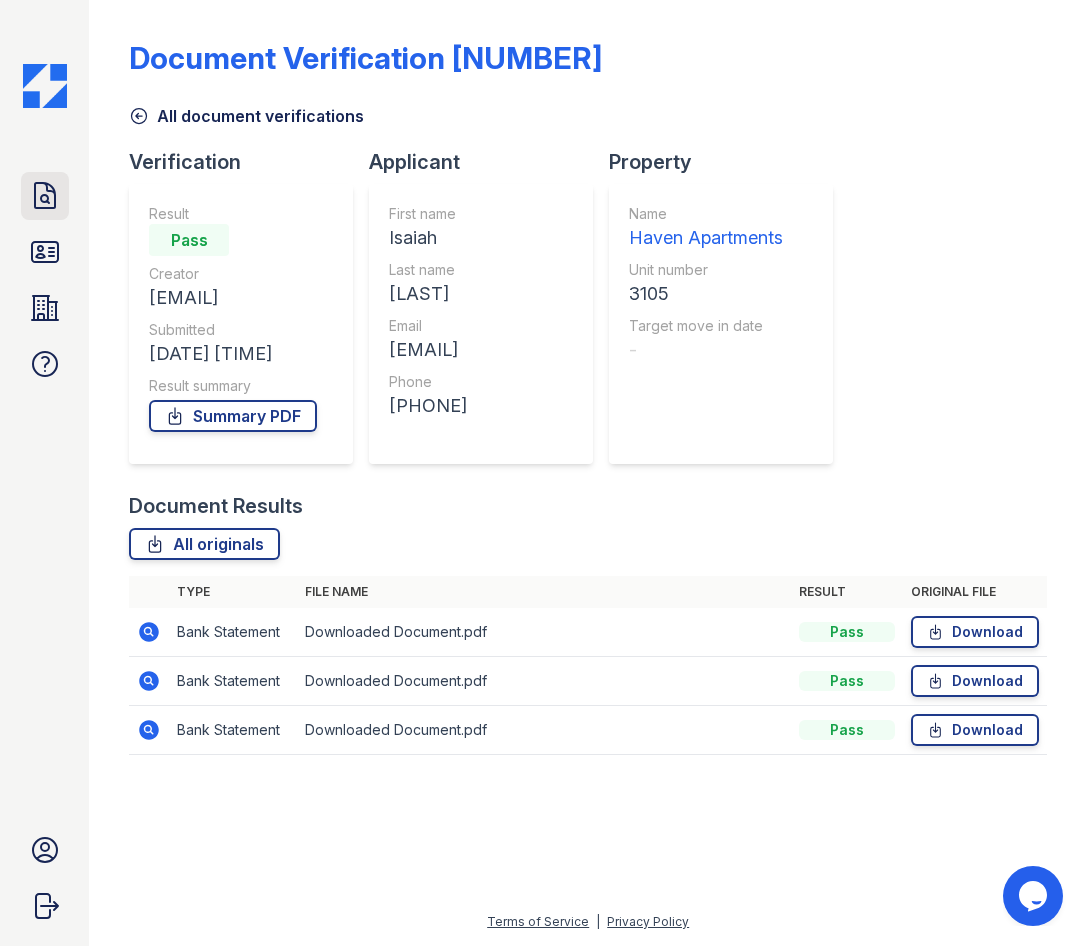 click 